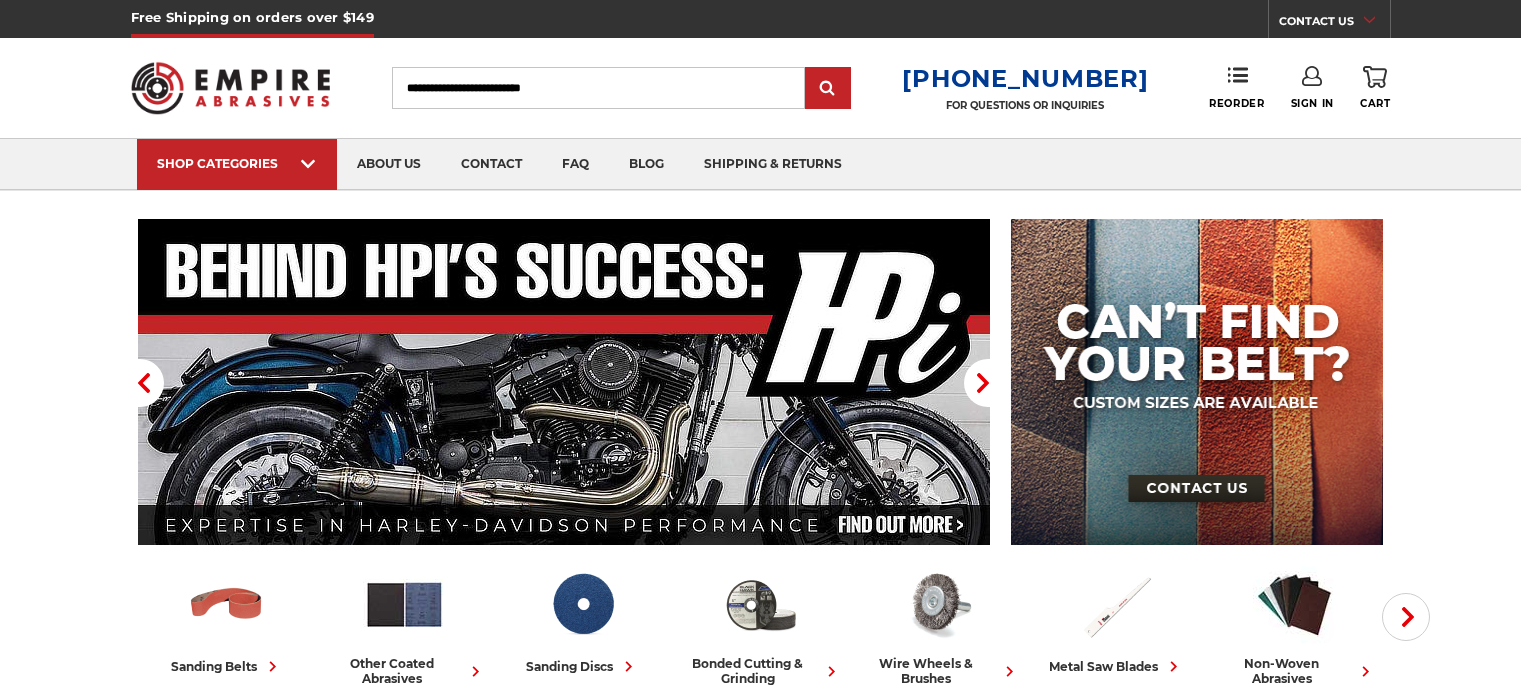 scroll, scrollTop: 0, scrollLeft: 0, axis: both 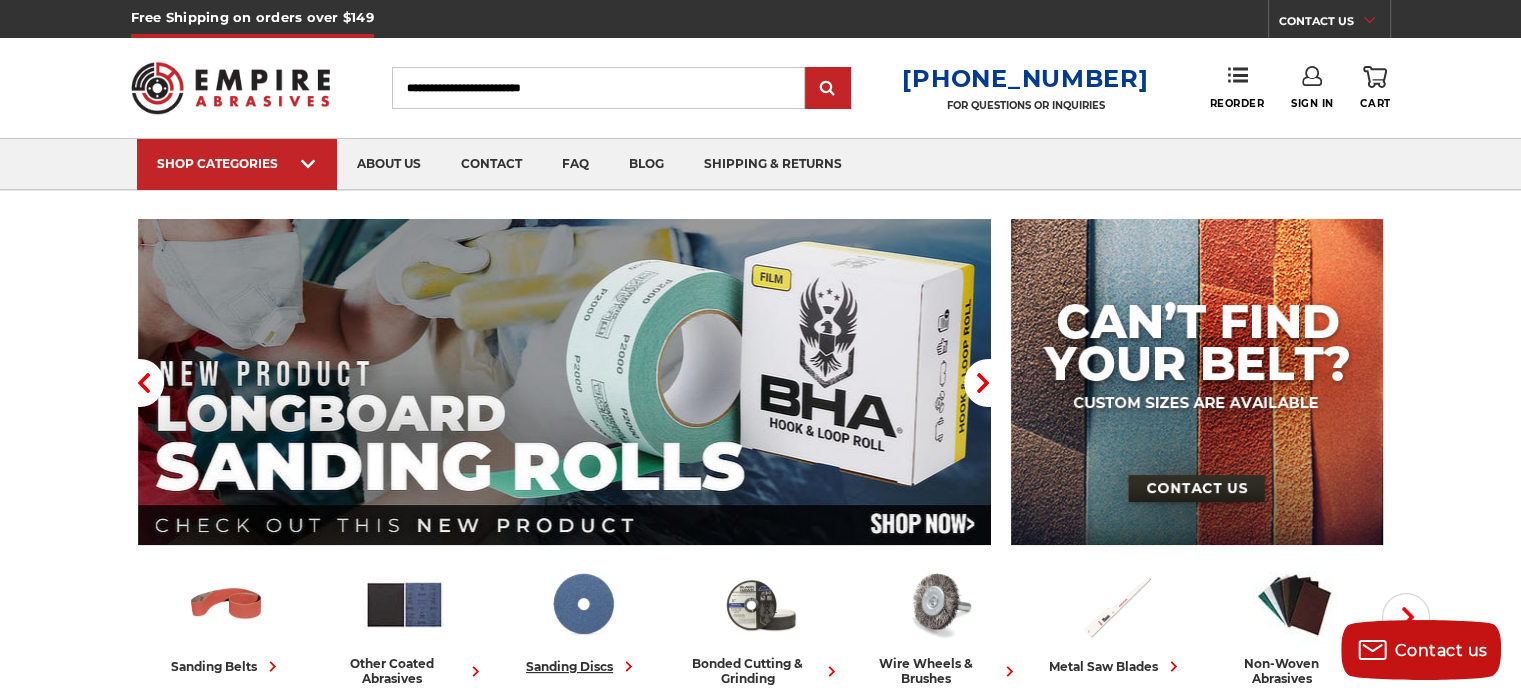 click at bounding box center (582, 604) 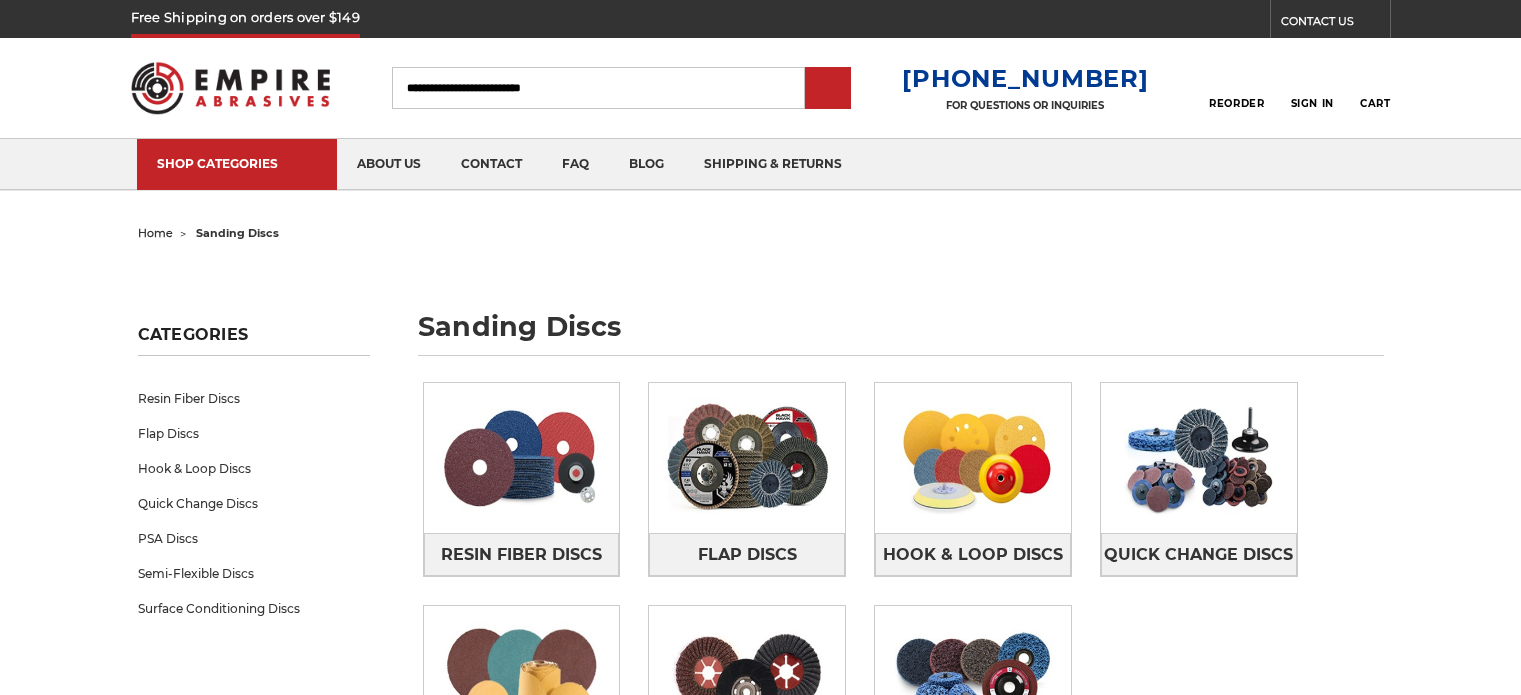 scroll, scrollTop: 0, scrollLeft: 0, axis: both 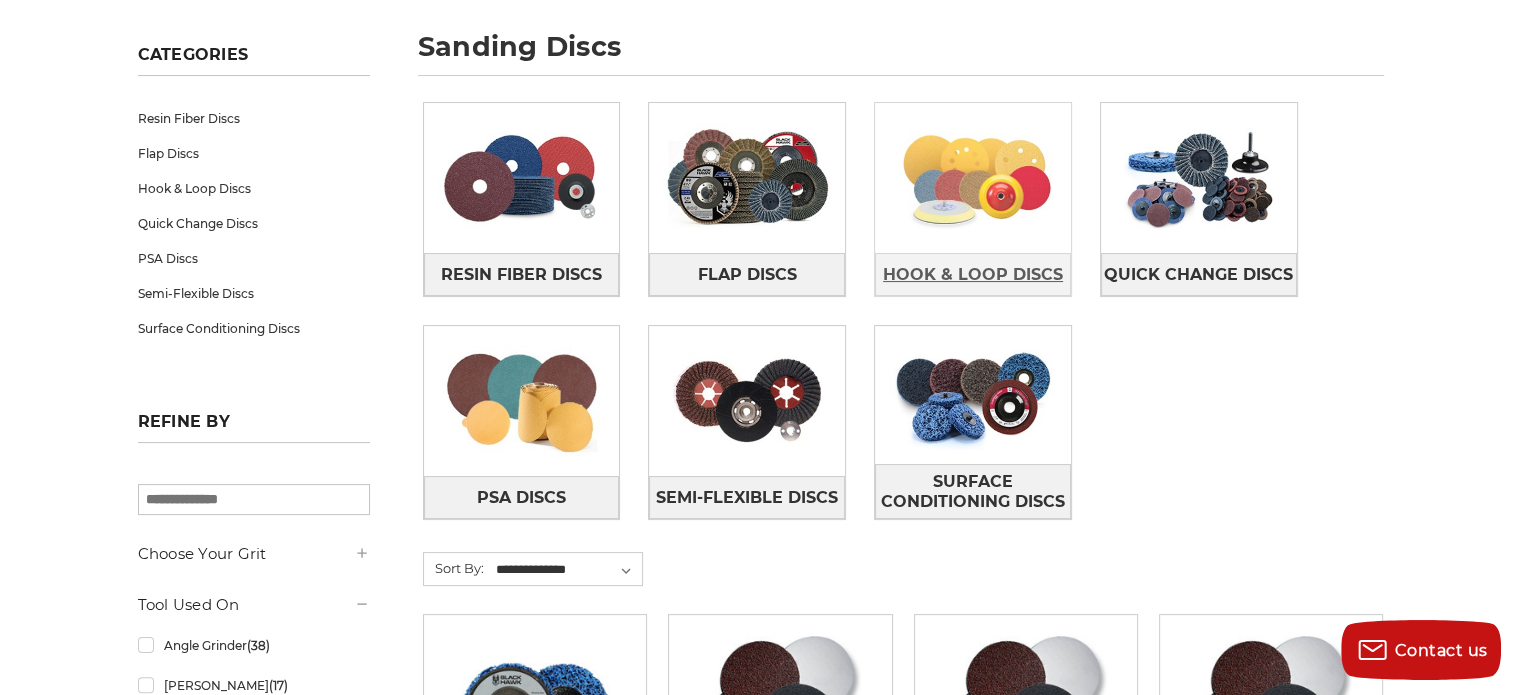 click on "Hook & Loop Discs" at bounding box center (973, 275) 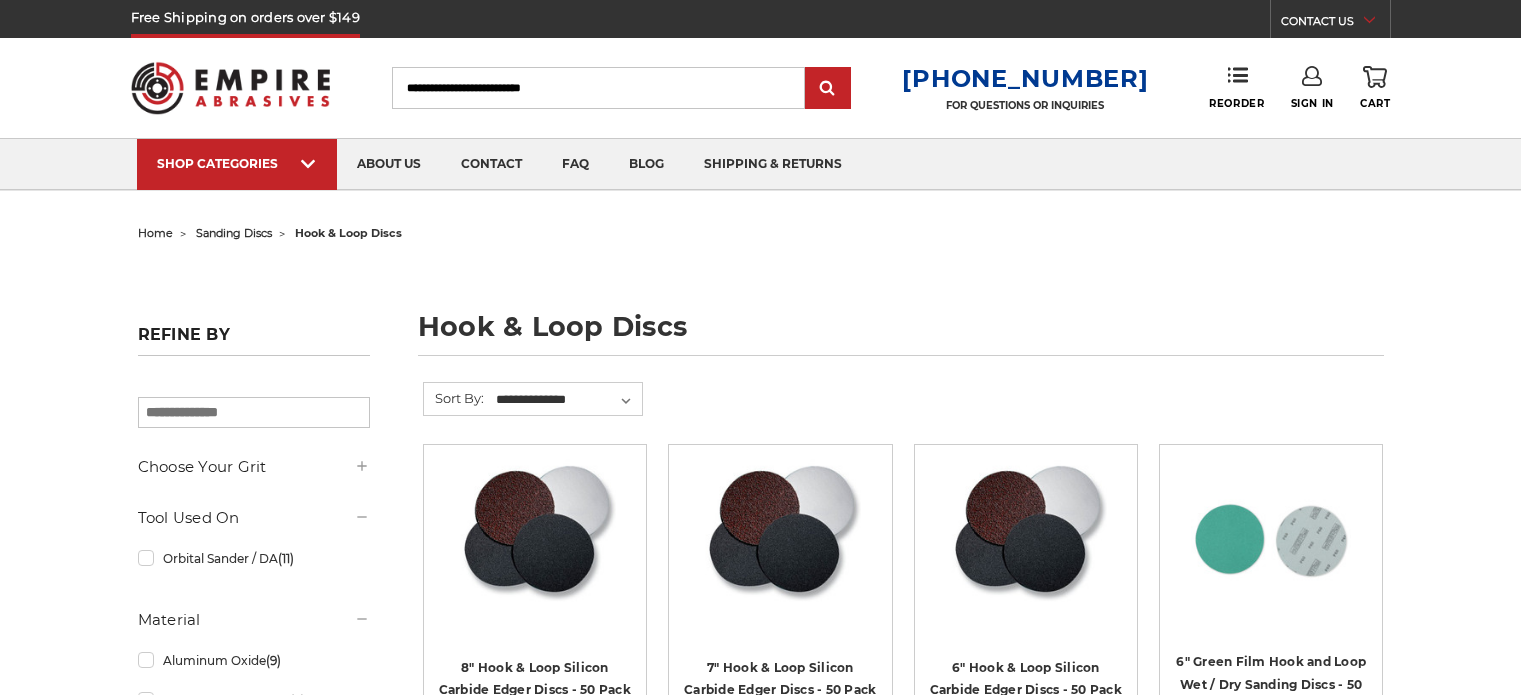 scroll, scrollTop: 0, scrollLeft: 0, axis: both 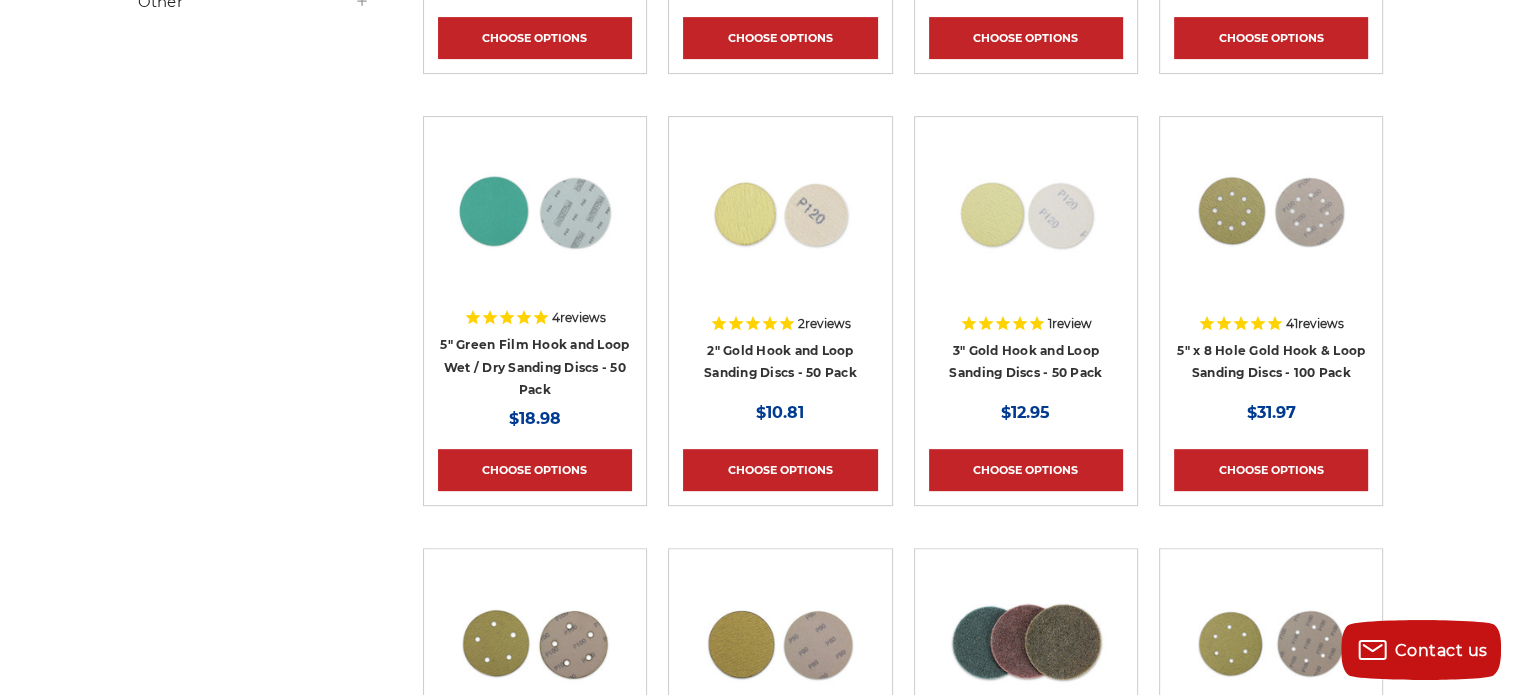 click on "5" Green Film Hook and Loop Wet / Dry Sanding Discs - 50 Pack" at bounding box center [535, 367] 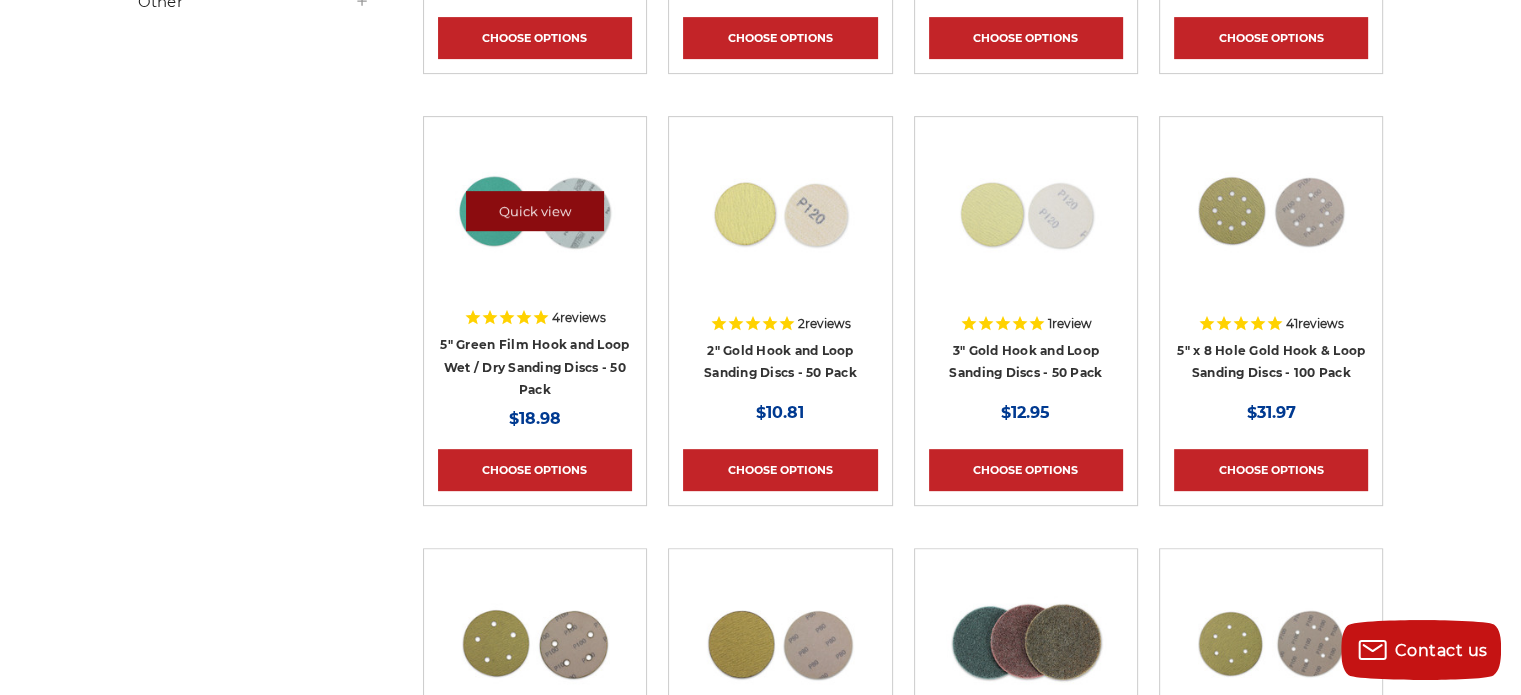 click on "Quick view" at bounding box center [535, 211] 